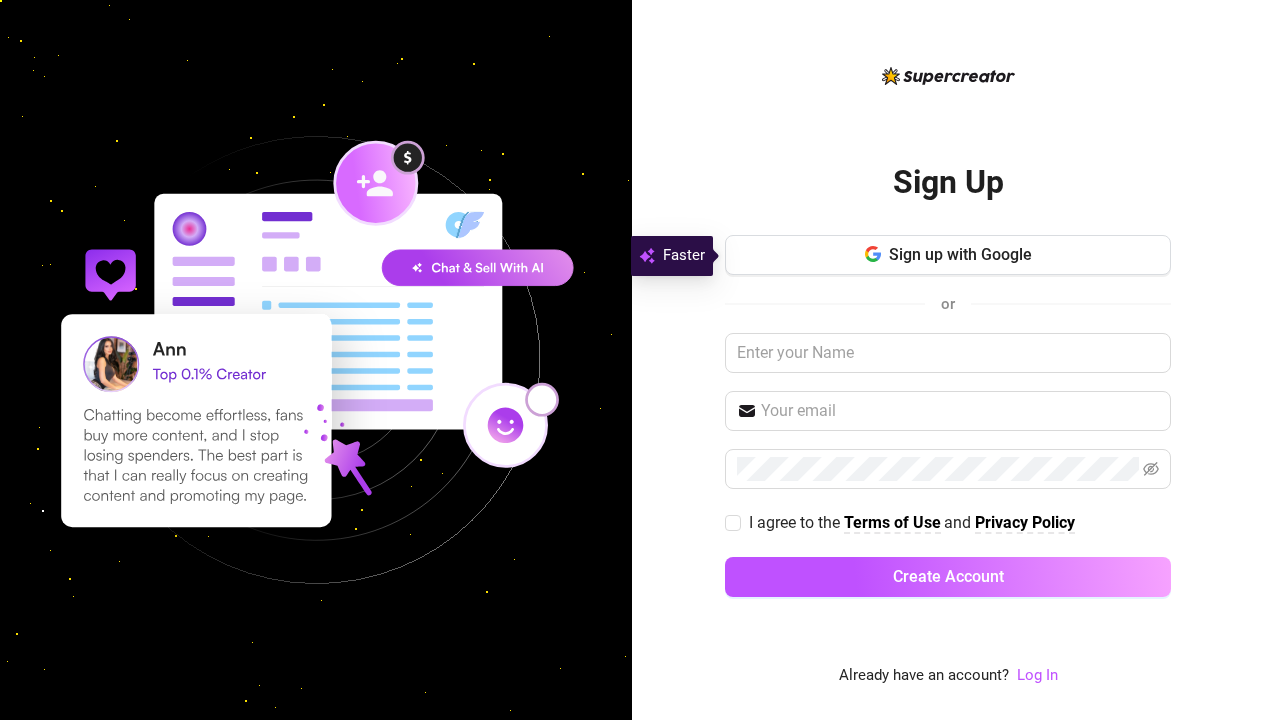 scroll, scrollTop: 0, scrollLeft: 0, axis: both 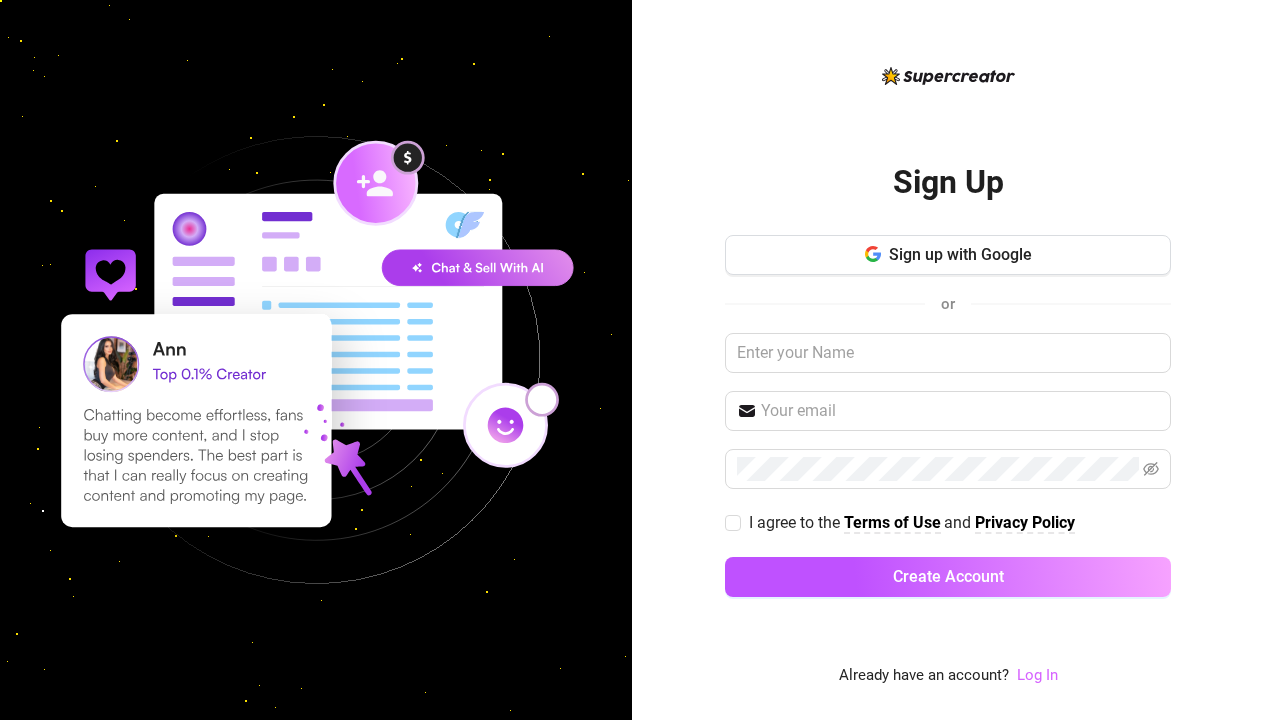 click on "Log In" at bounding box center (1037, 675) 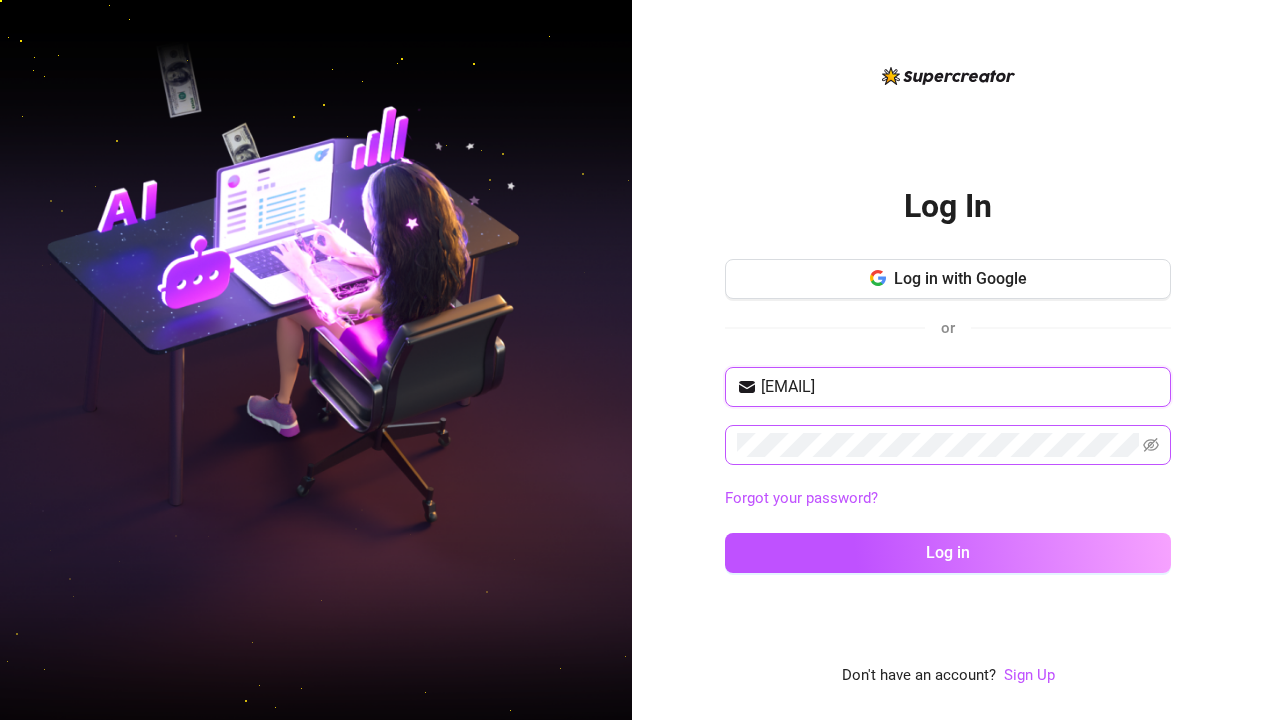 type on "[EMAIL]" 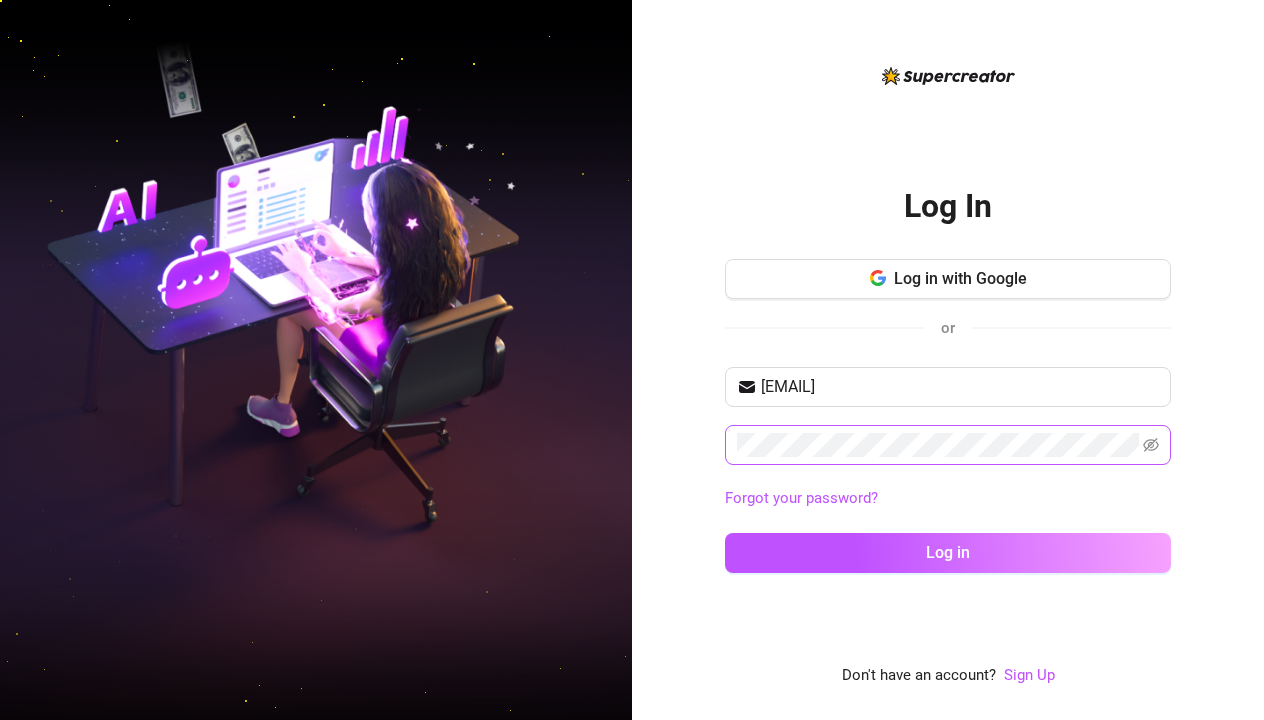 click at bounding box center (948, 445) 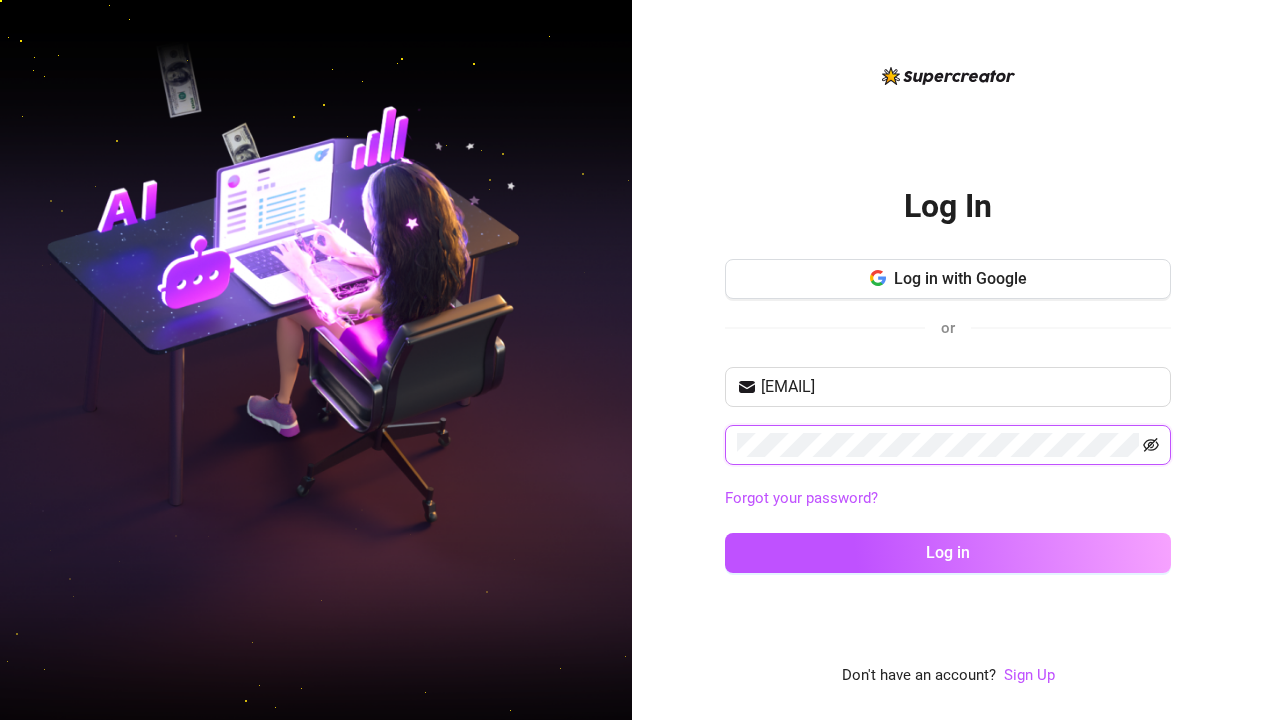 click 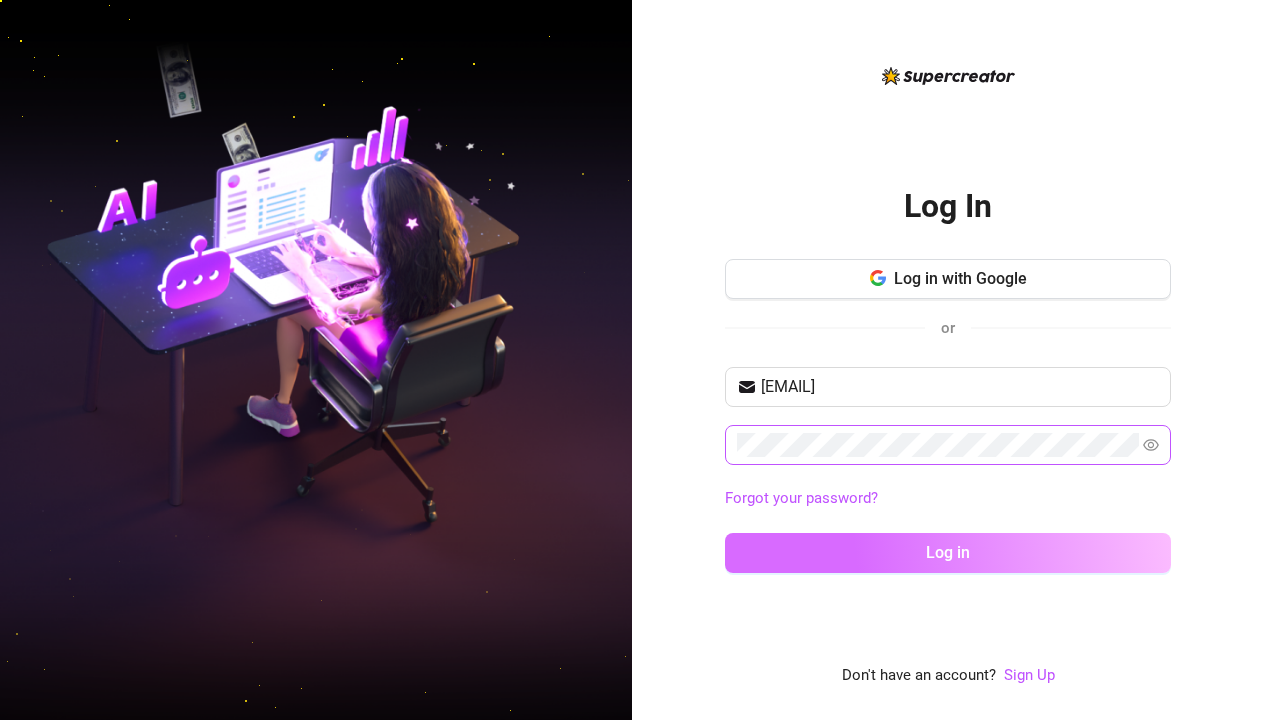 click on "Log in" at bounding box center (948, 553) 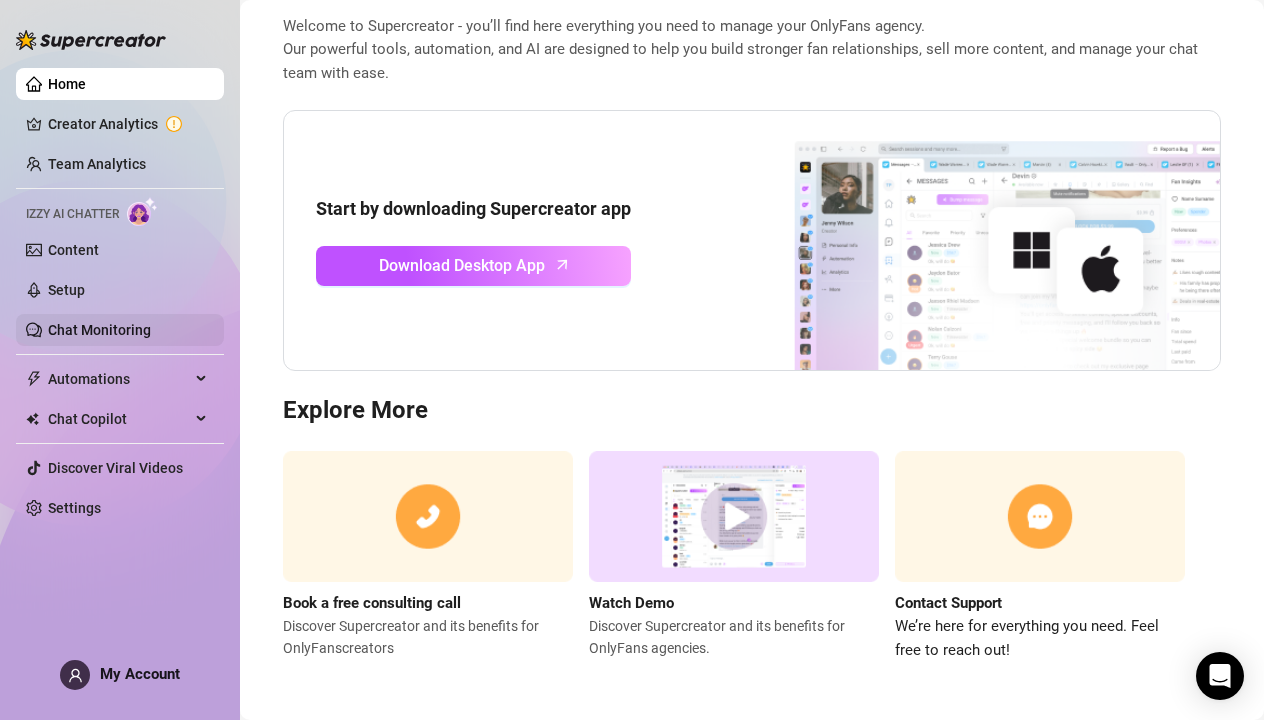 scroll, scrollTop: 101, scrollLeft: 0, axis: vertical 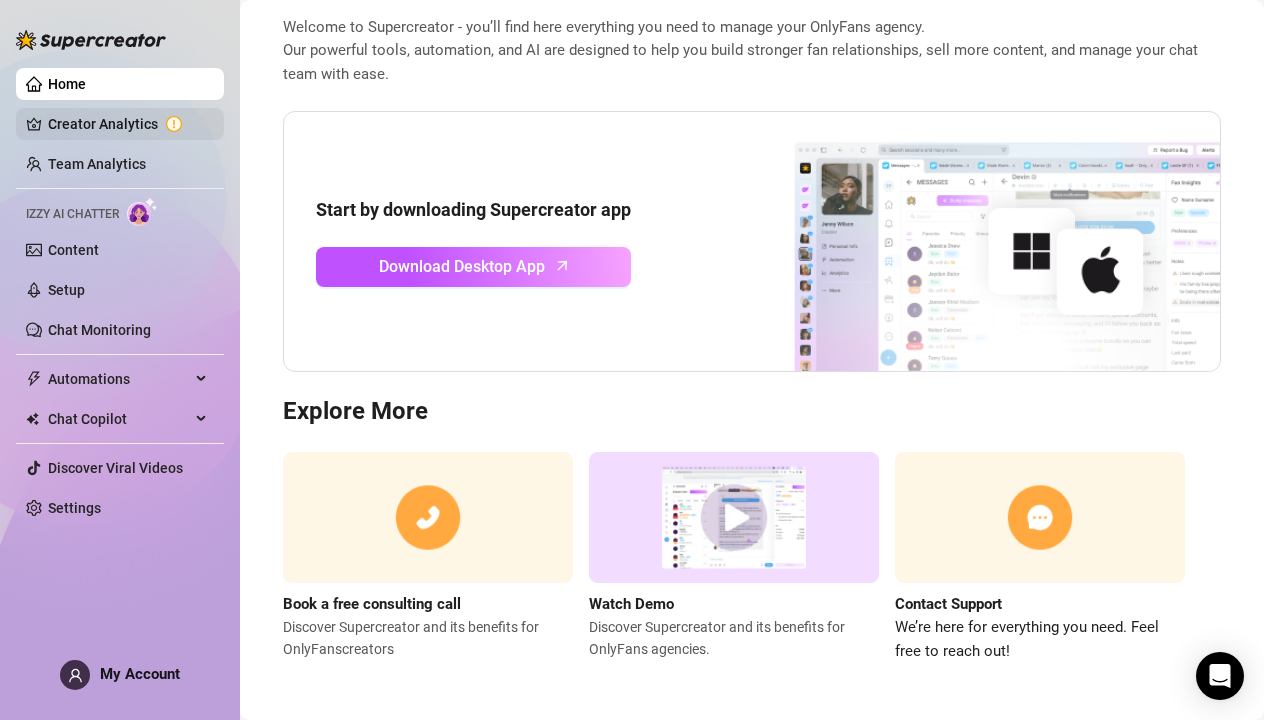 click on "Creator Analytics" at bounding box center [128, 124] 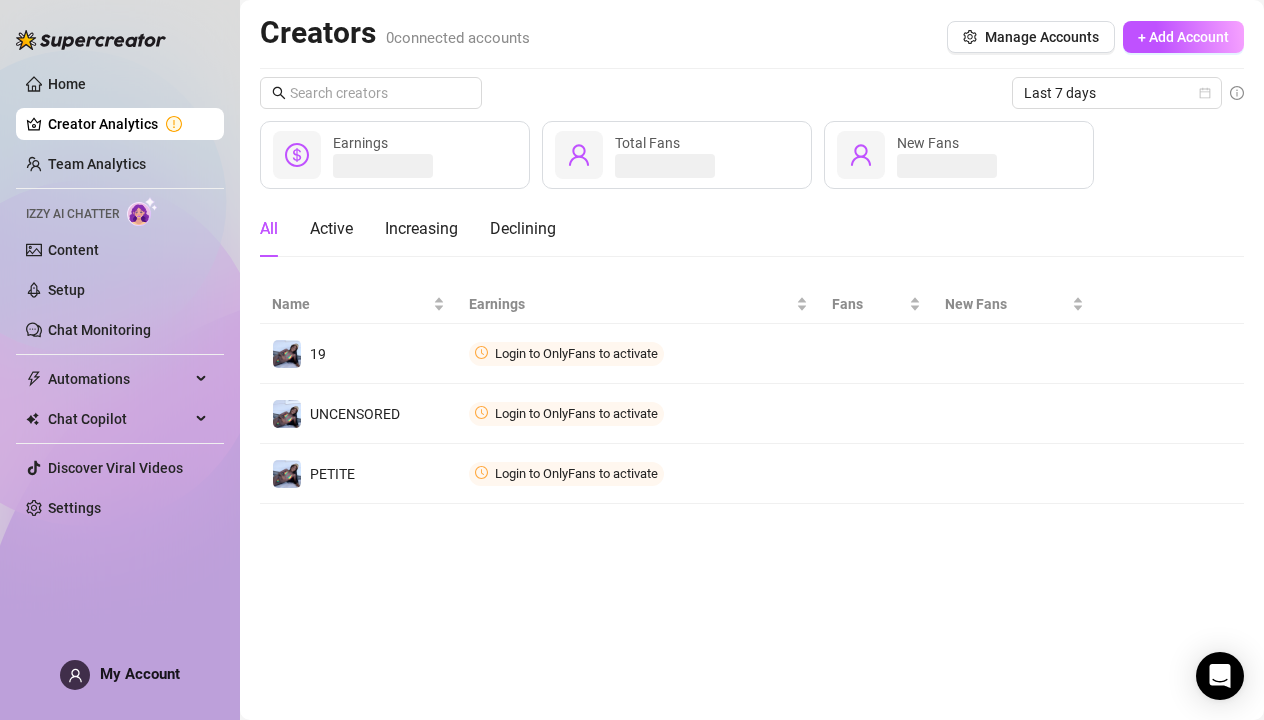 scroll, scrollTop: 0, scrollLeft: 0, axis: both 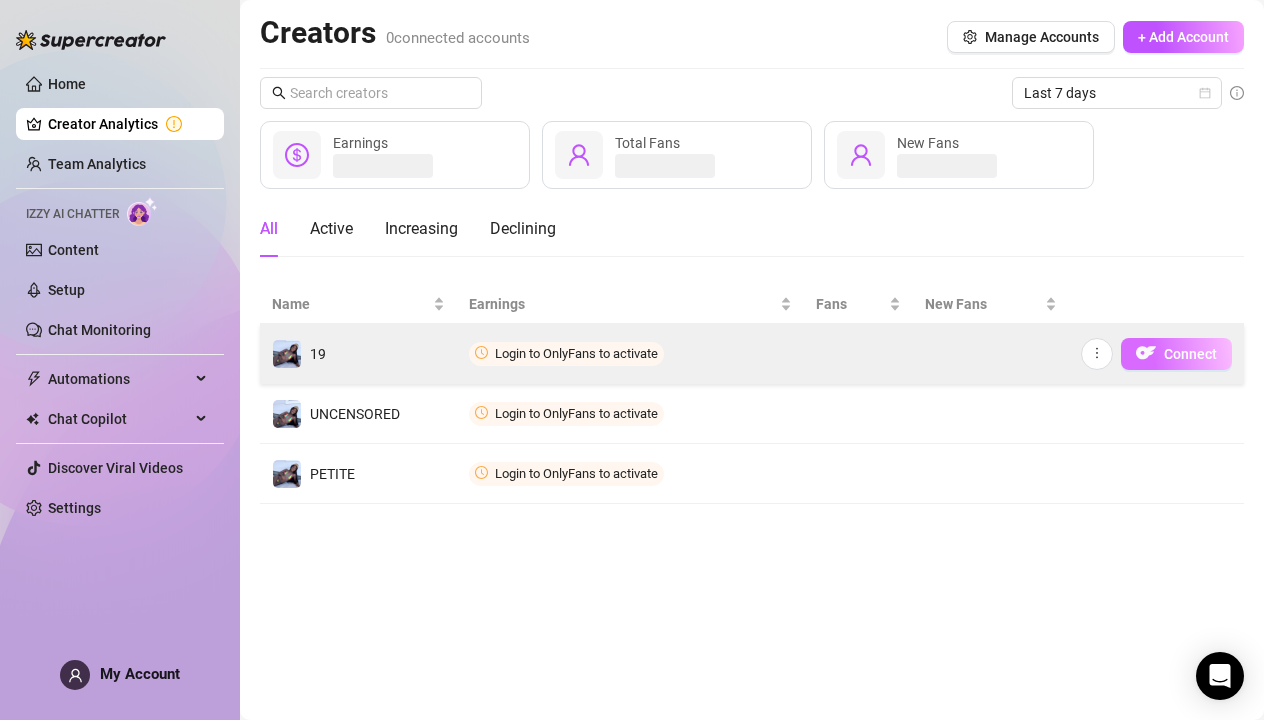 click on "Connect" at bounding box center [1190, 354] 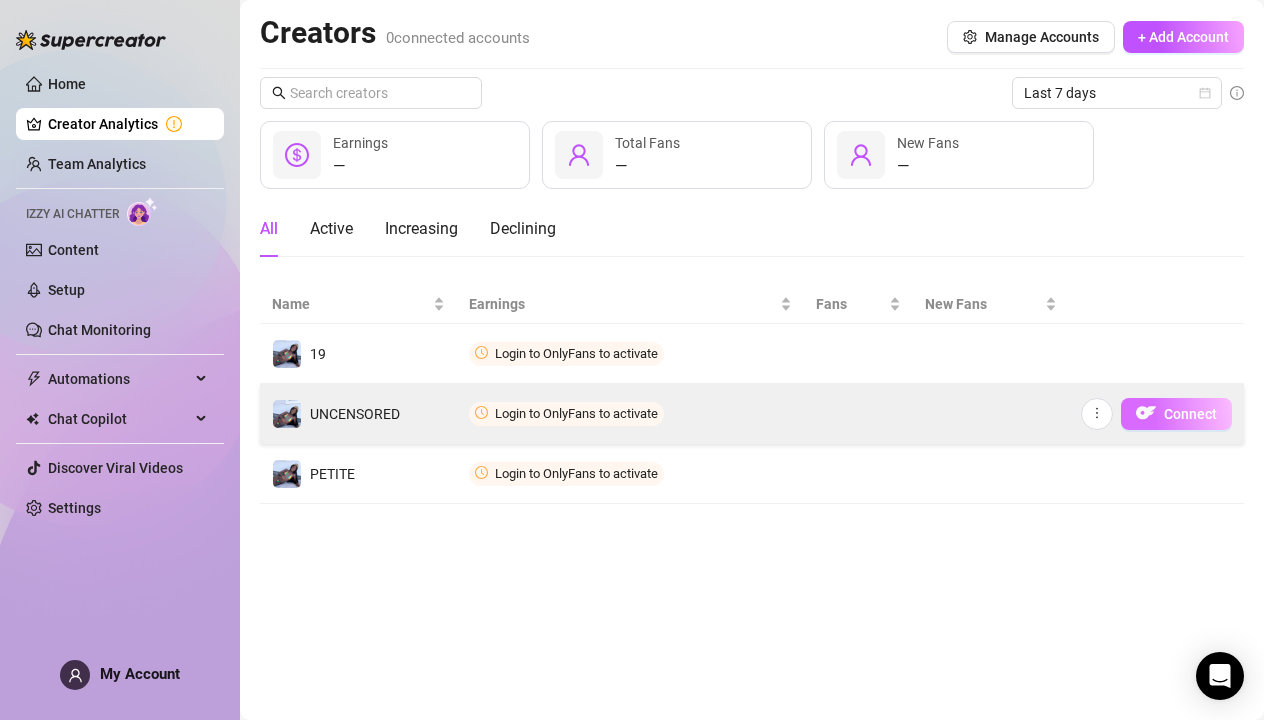 click at bounding box center [1146, 413] 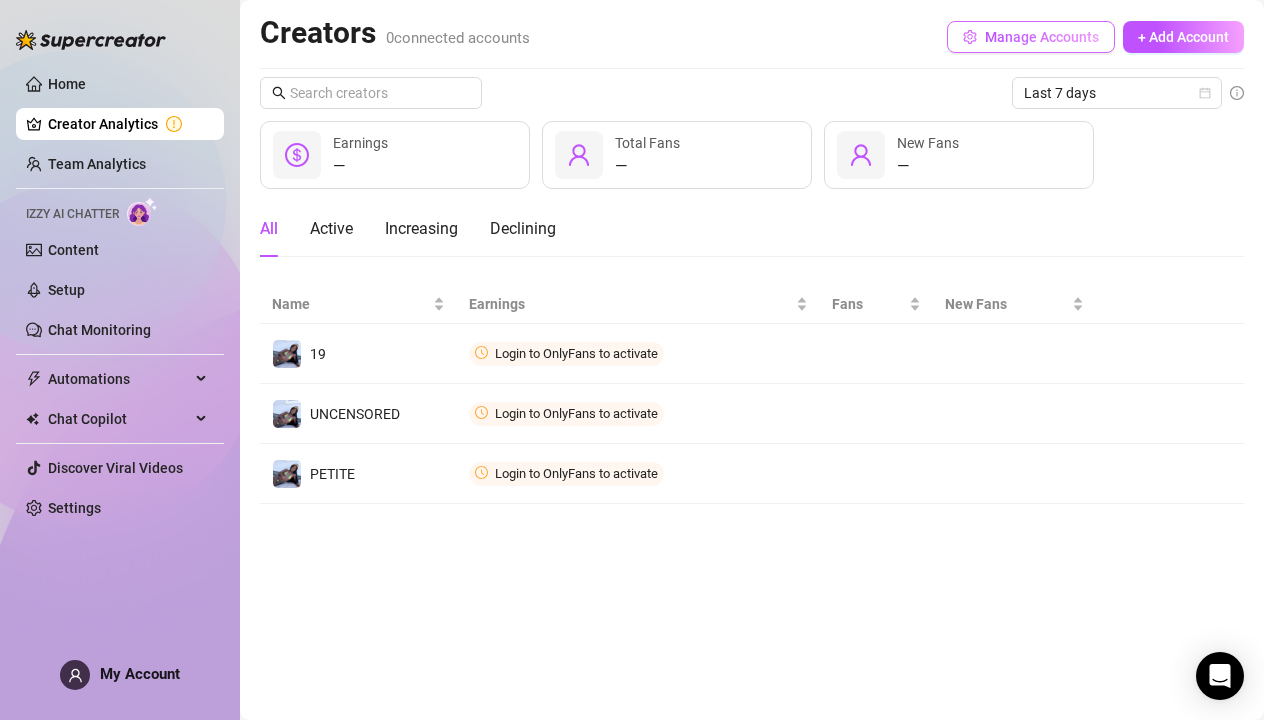click on "Manage Accounts" at bounding box center (1042, 37) 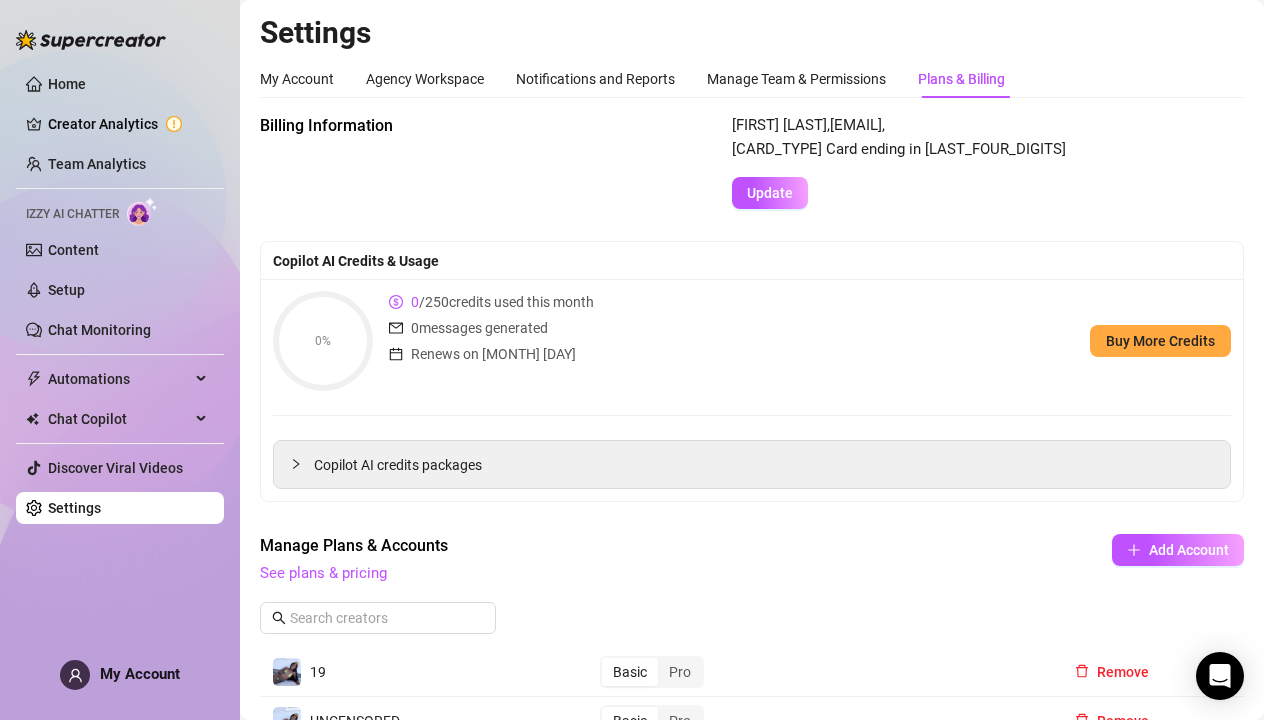 scroll, scrollTop: 0, scrollLeft: 0, axis: both 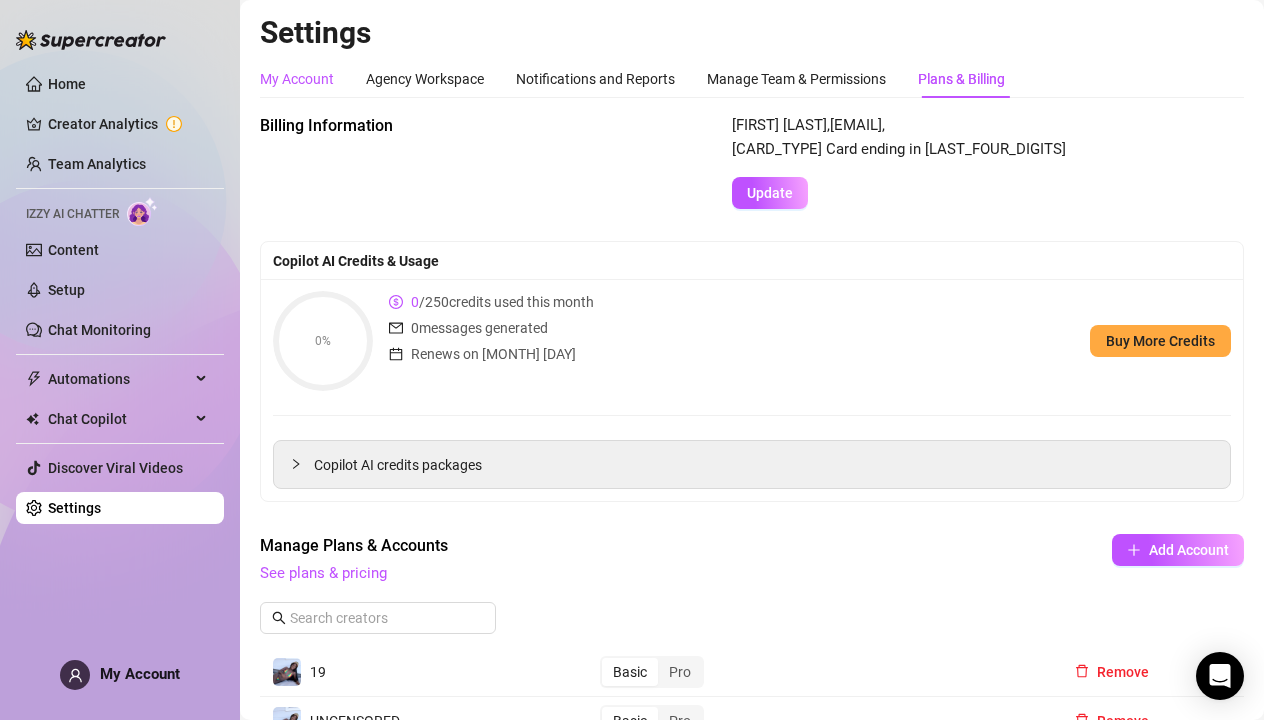 click on "My Account" at bounding box center (297, 79) 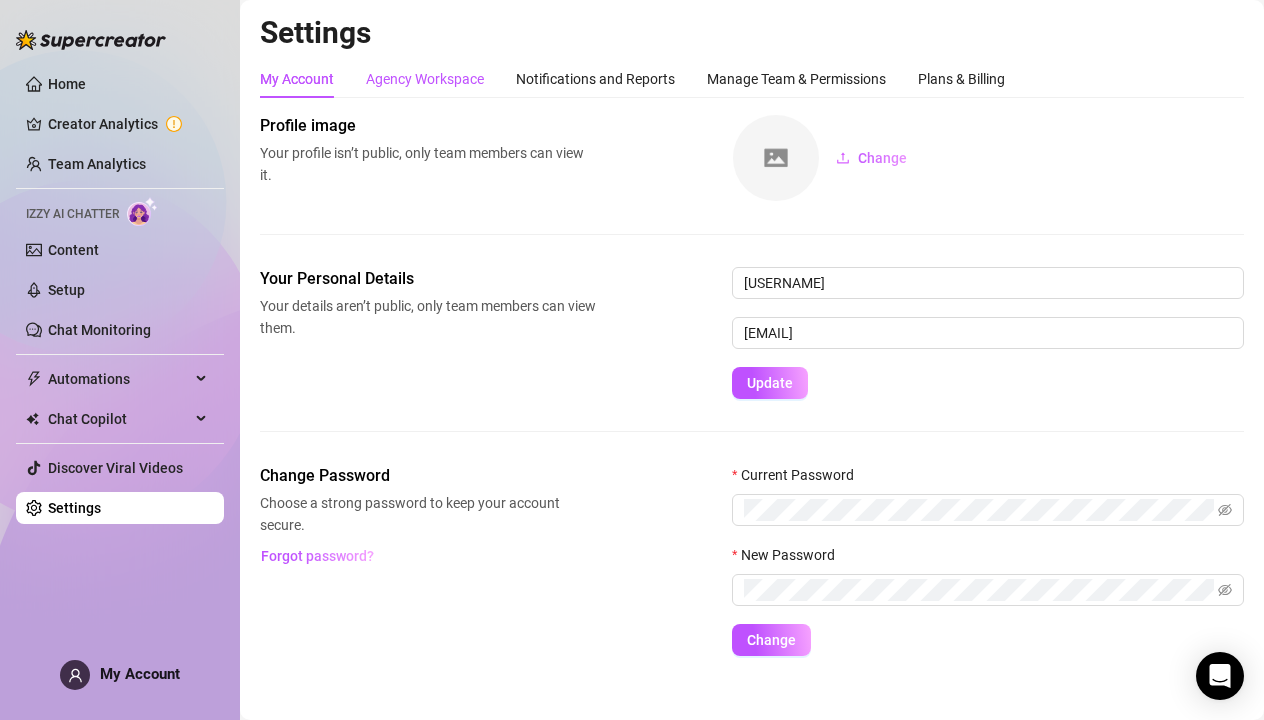 click on "Agency Workspace" at bounding box center (425, 79) 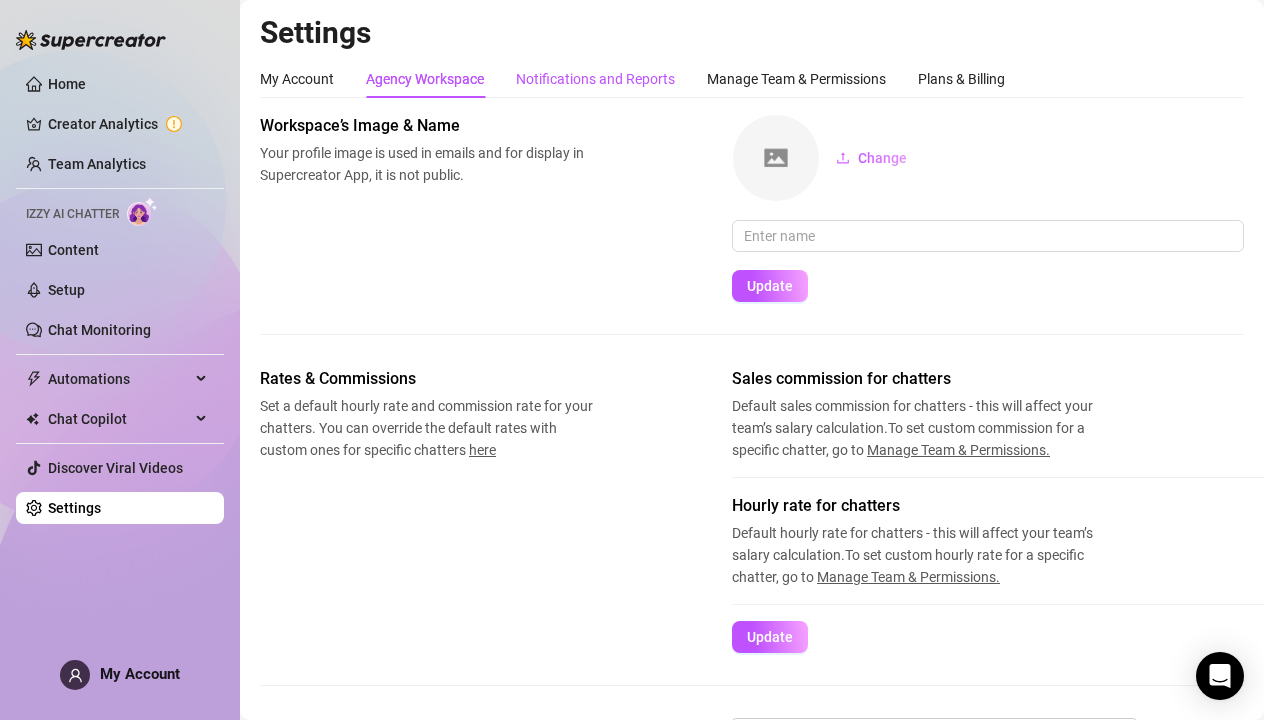 click on "Notifications and Reports" at bounding box center [595, 79] 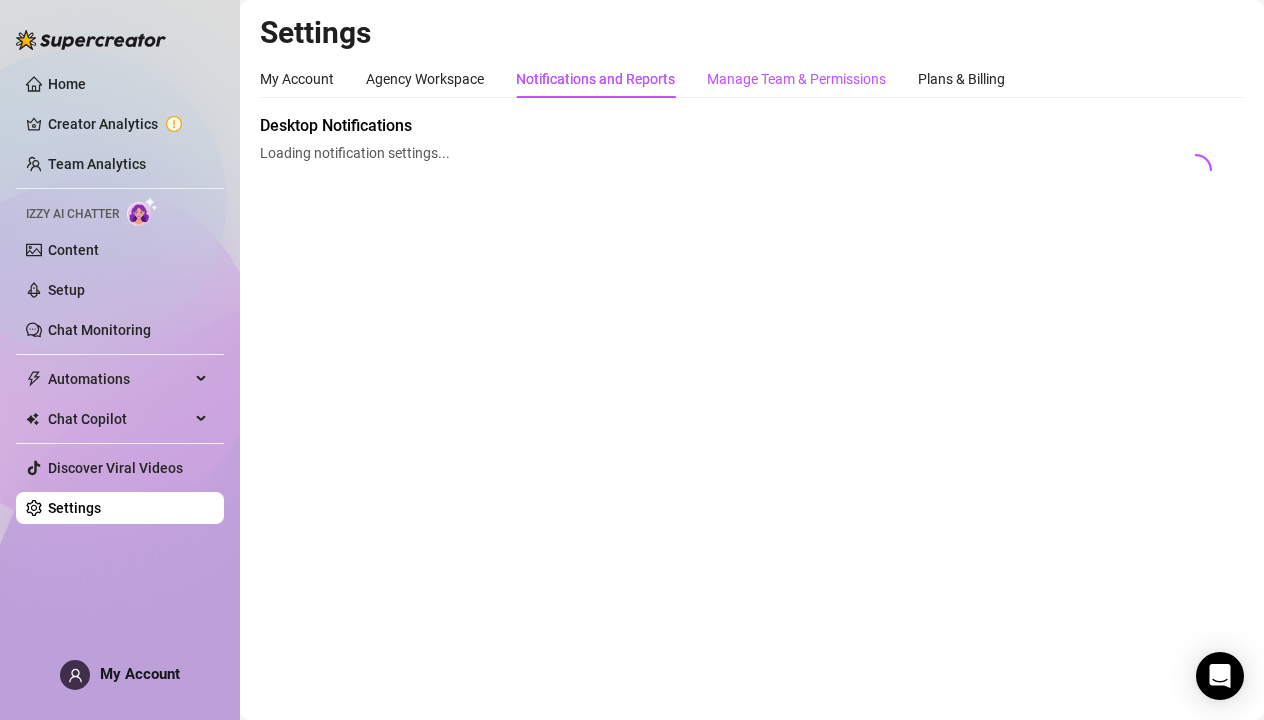 click on "Manage Team & Permissions" at bounding box center (796, 79) 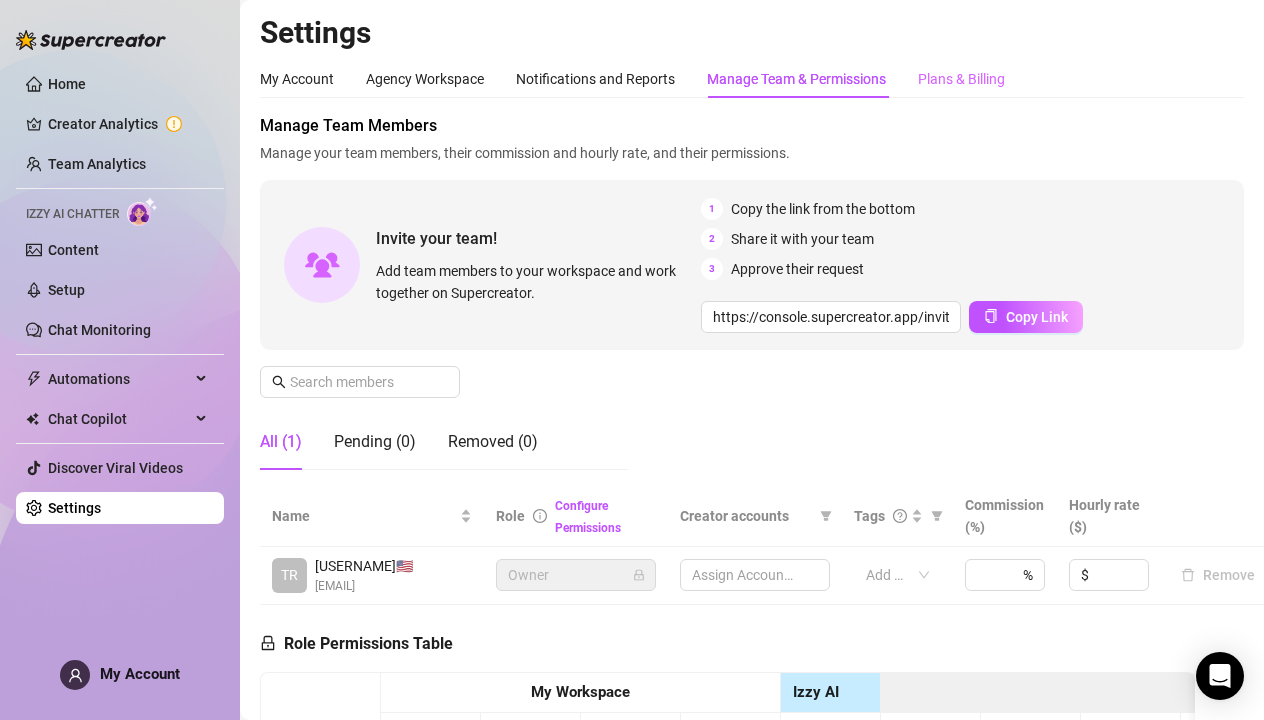 scroll, scrollTop: 0, scrollLeft: 0, axis: both 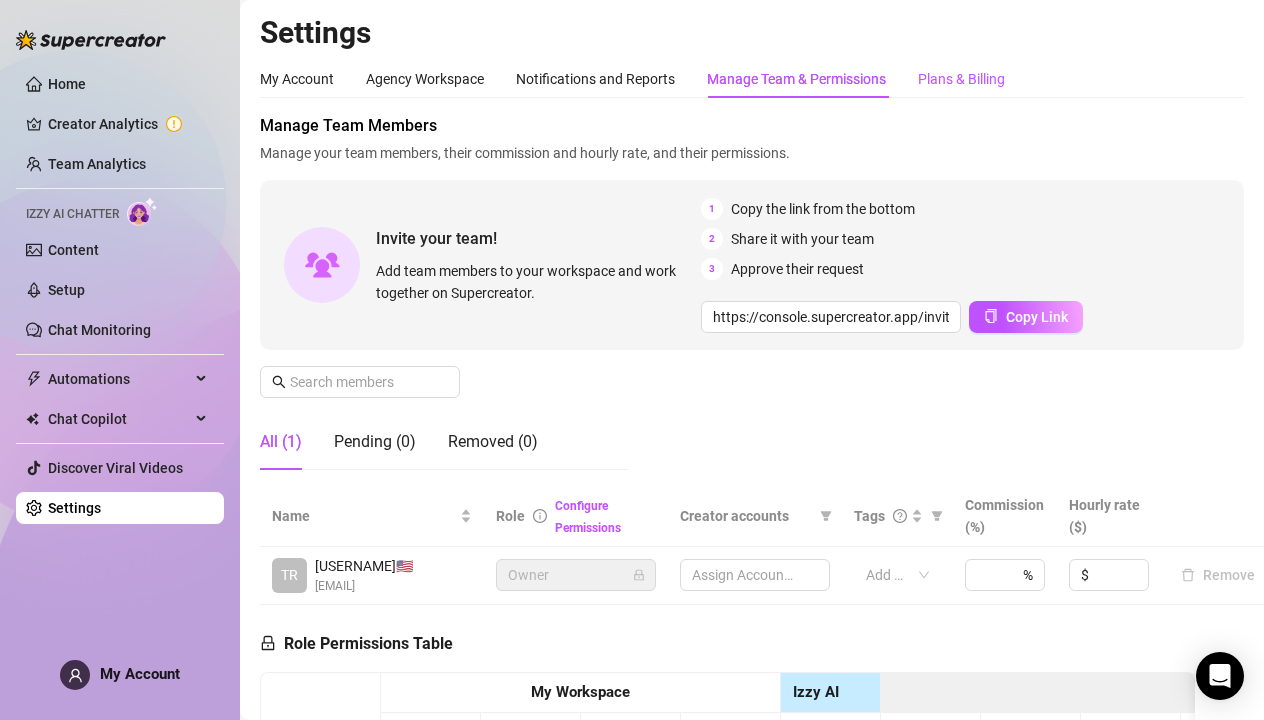 click on "Plans & Billing" at bounding box center [961, 79] 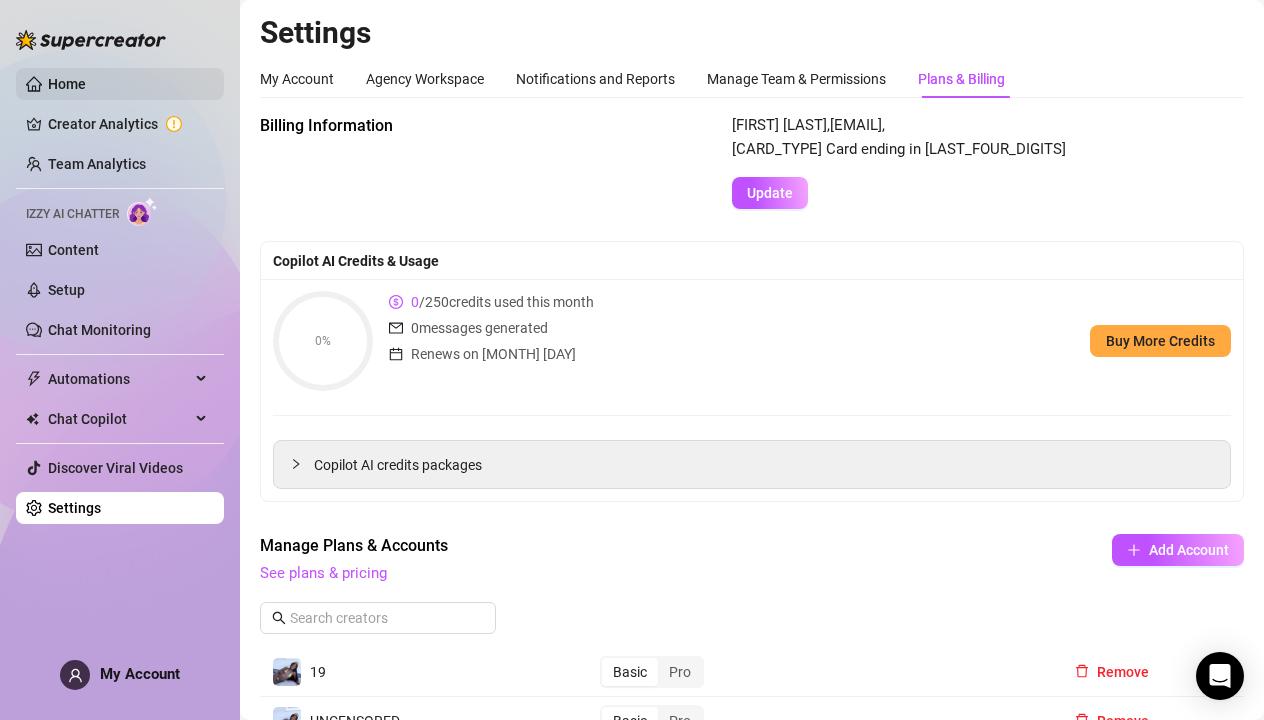 click on "Home" at bounding box center [67, 84] 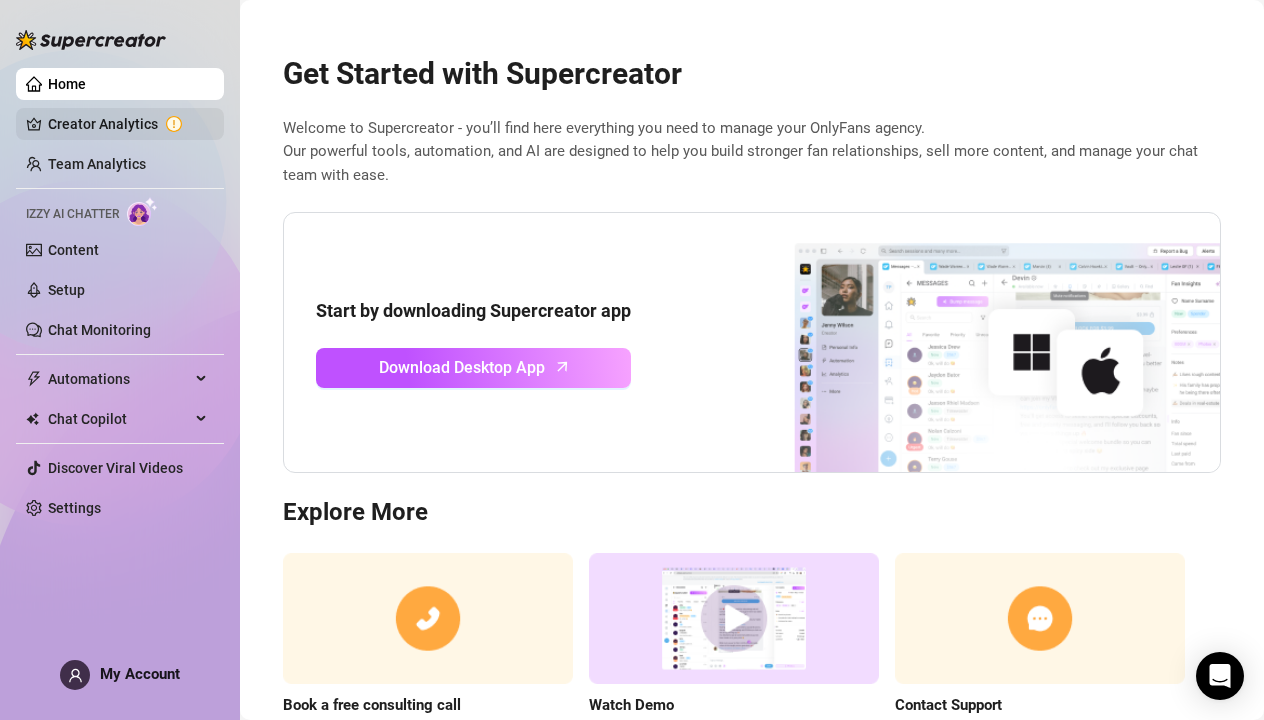 click on "Creator Analytics" at bounding box center (128, 124) 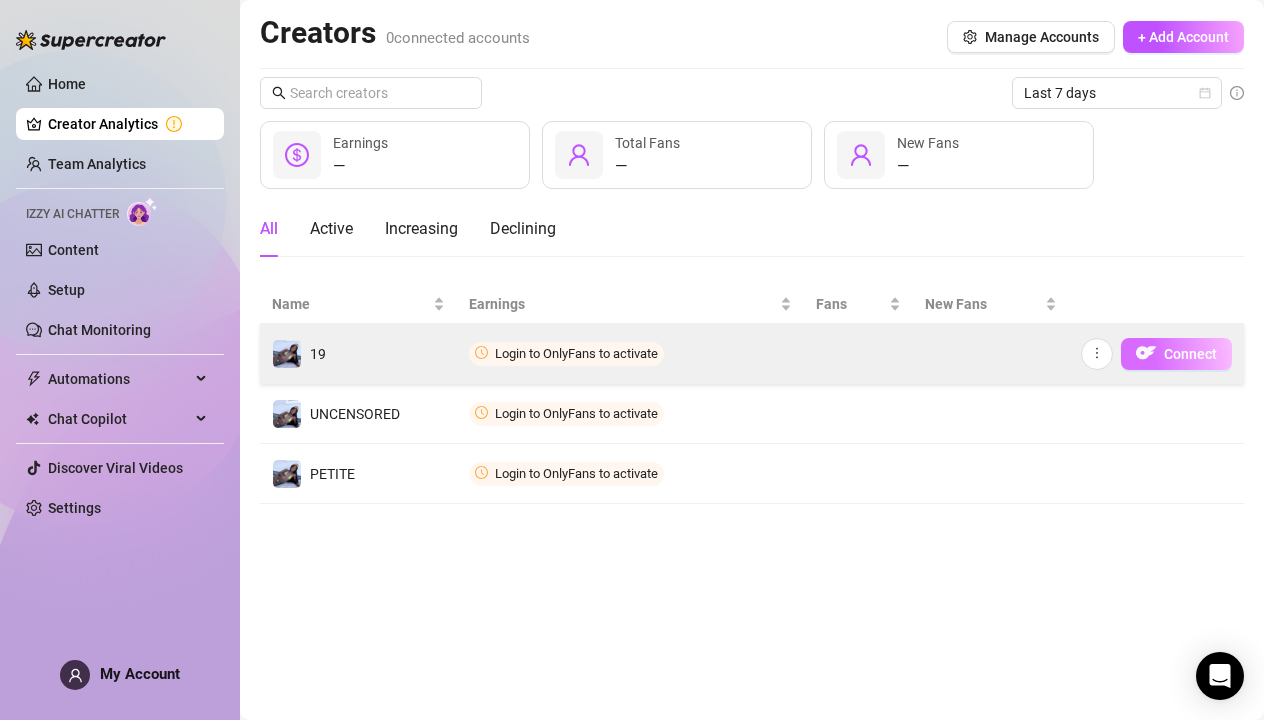 click on "Connect" at bounding box center [1176, 354] 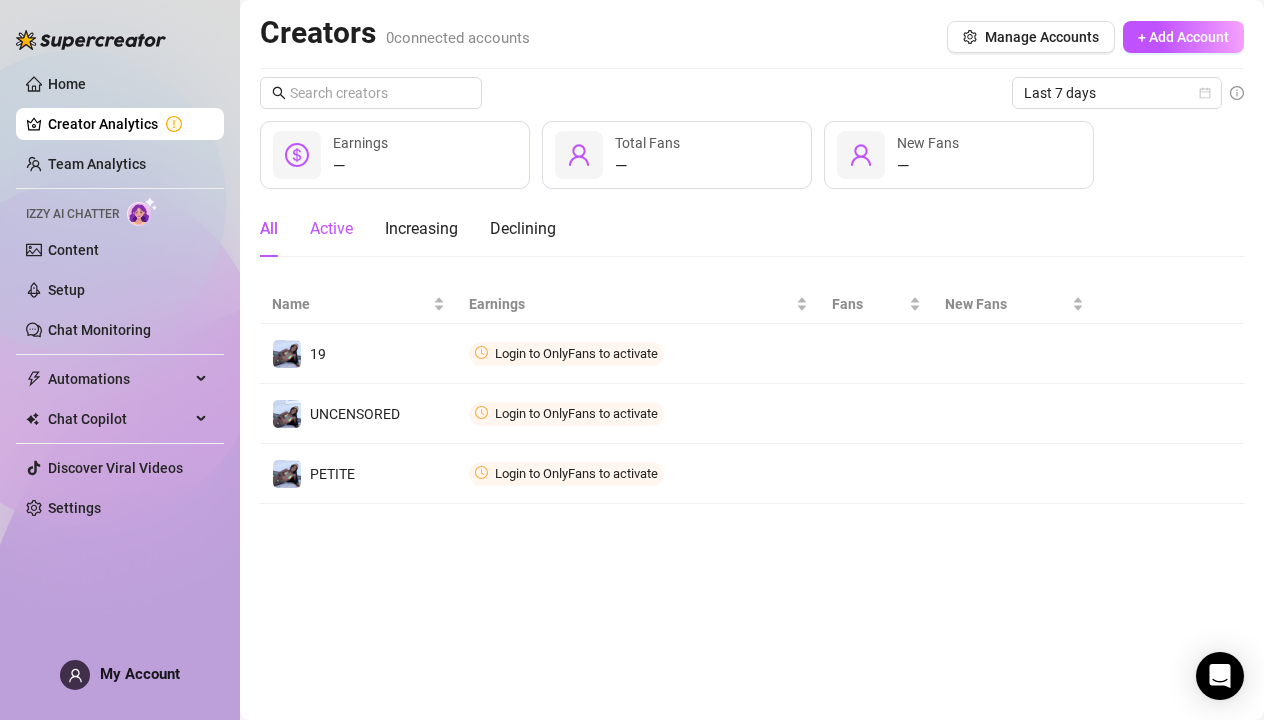 click on "Active" at bounding box center [331, 229] 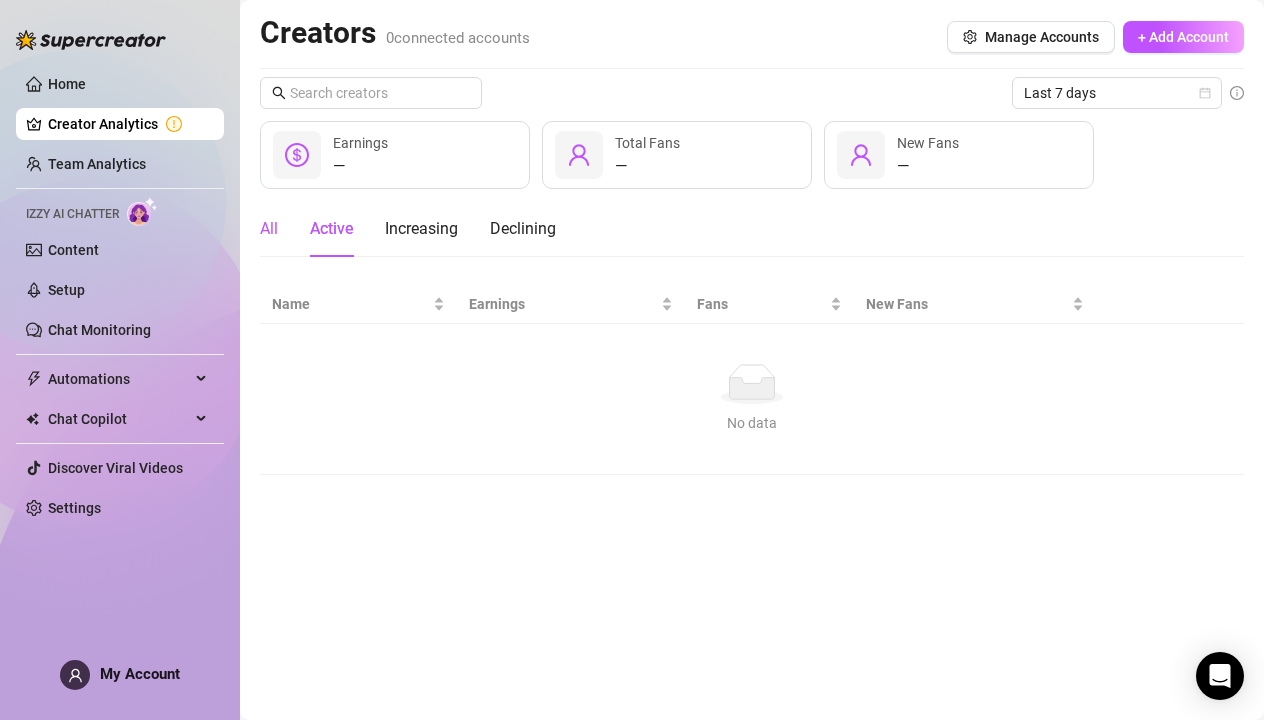 click on "All" at bounding box center [269, 229] 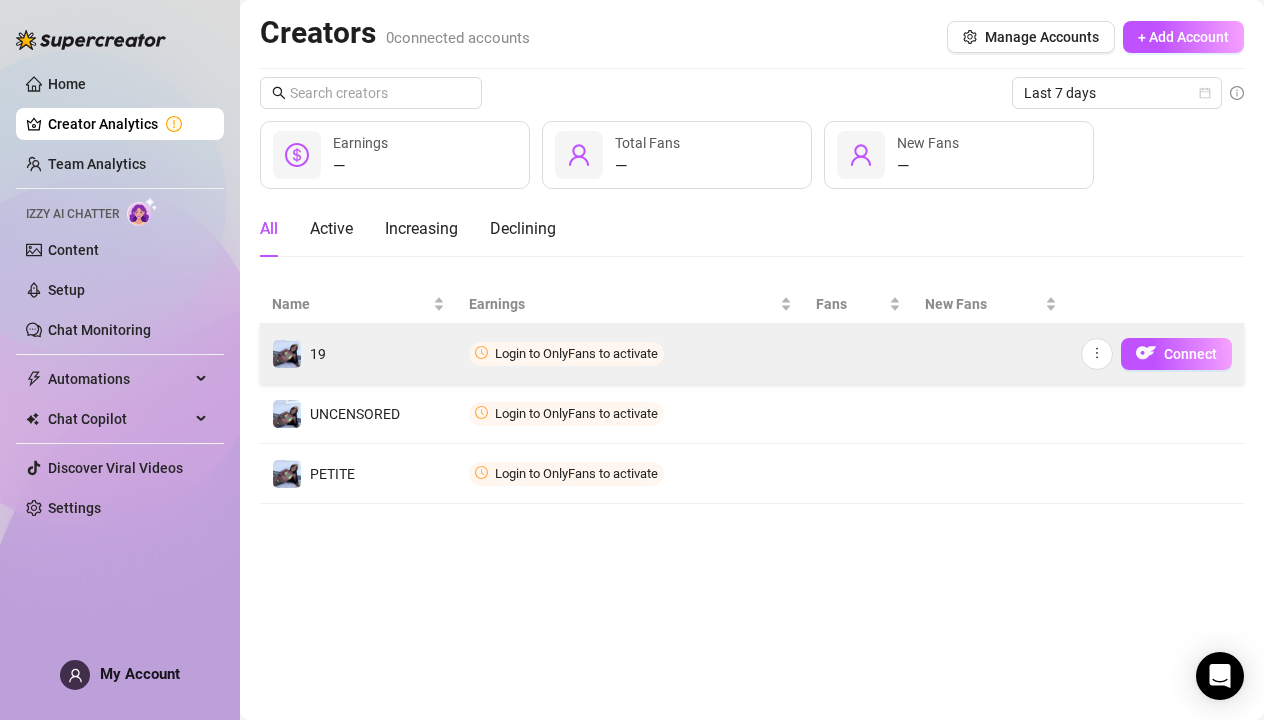 click on "Login to OnlyFans to activate" at bounding box center [566, 354] 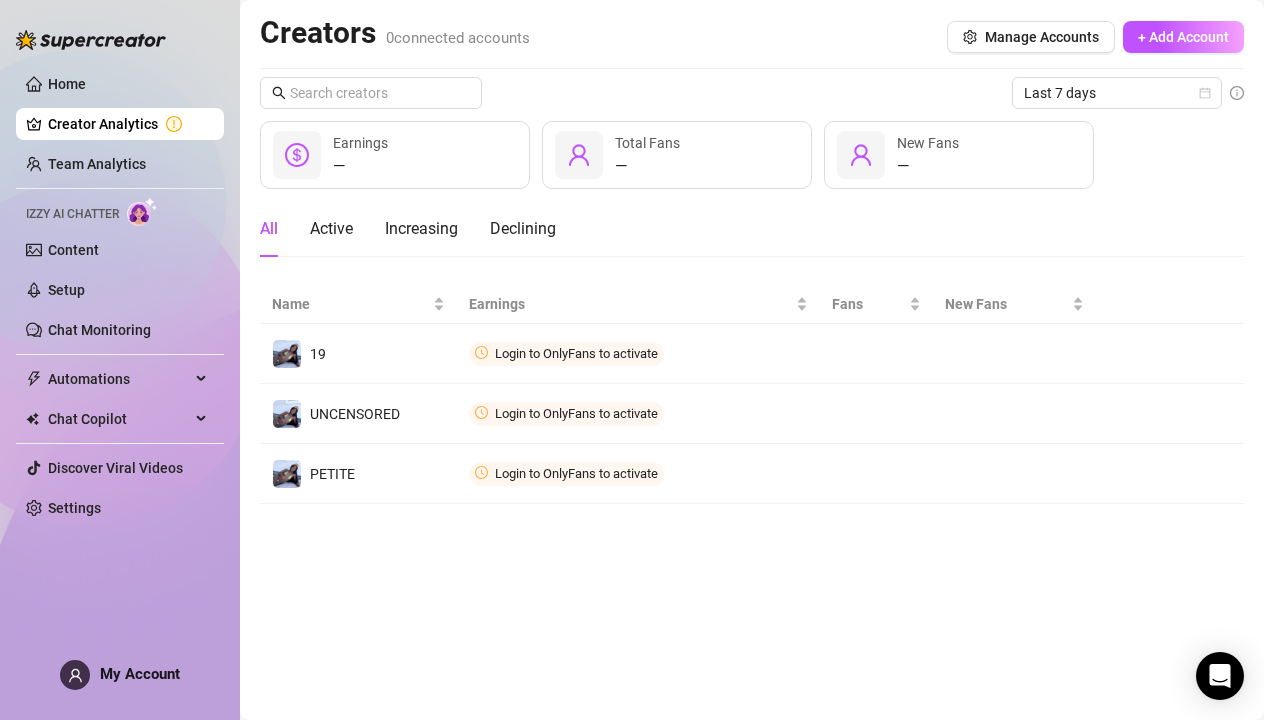 click on "Creator Analytics" at bounding box center (128, 124) 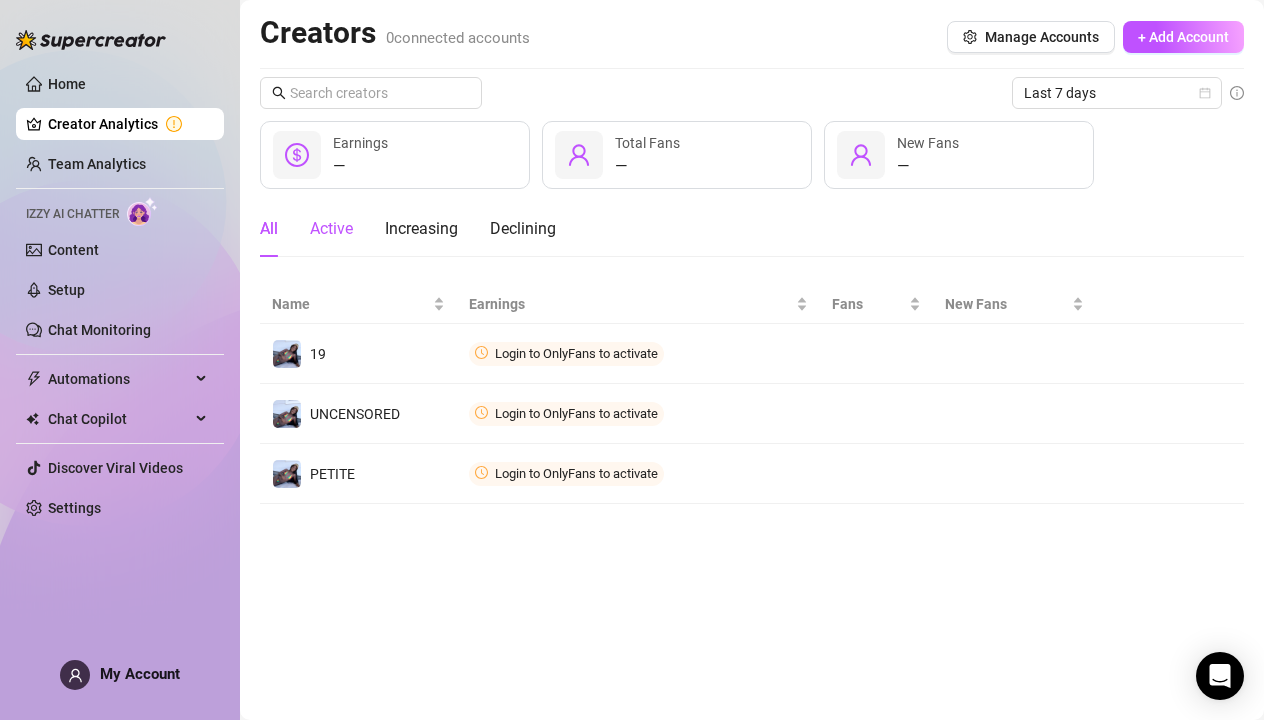 click on "Active" at bounding box center (331, 229) 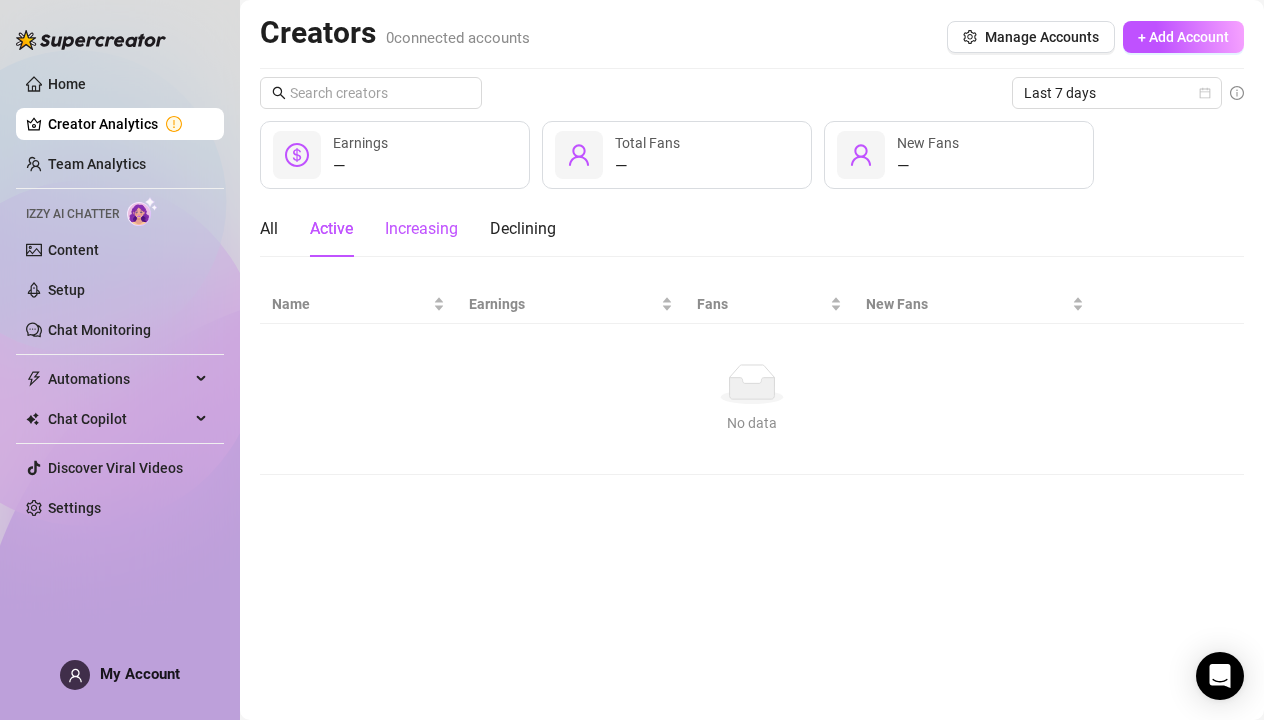 click on "Increasing" at bounding box center (421, 229) 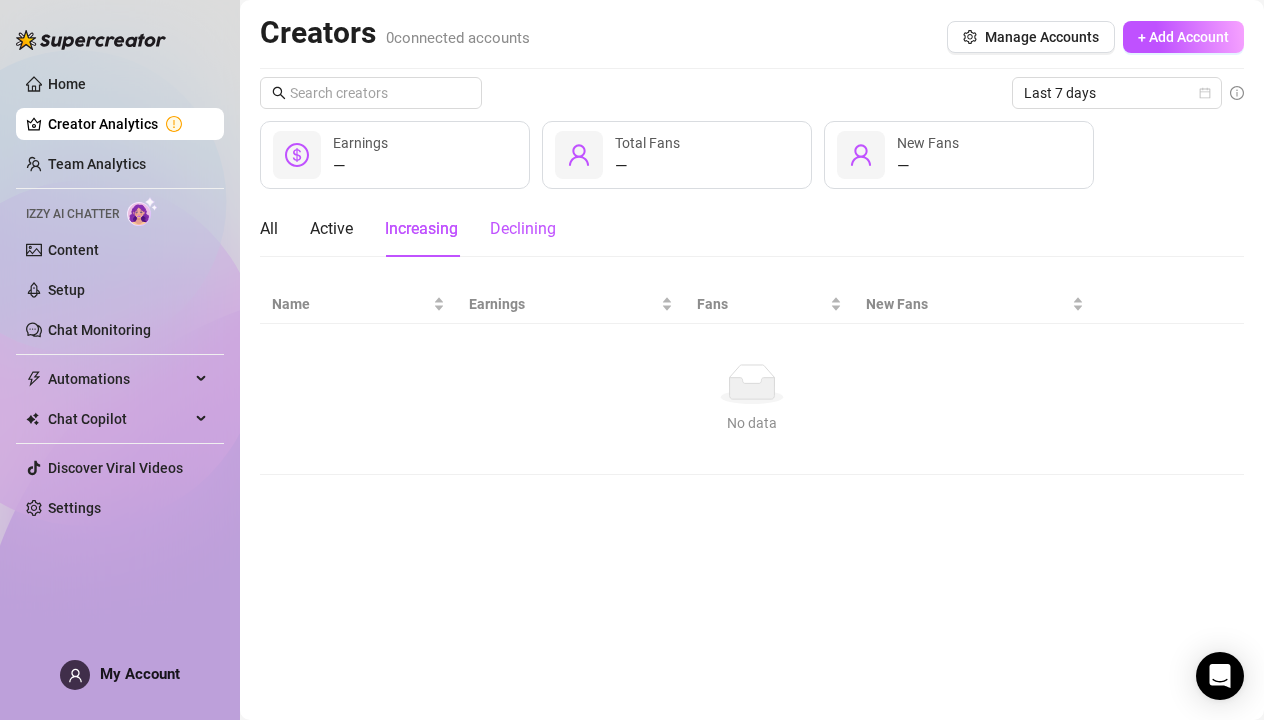 click on "Declining" at bounding box center (523, 229) 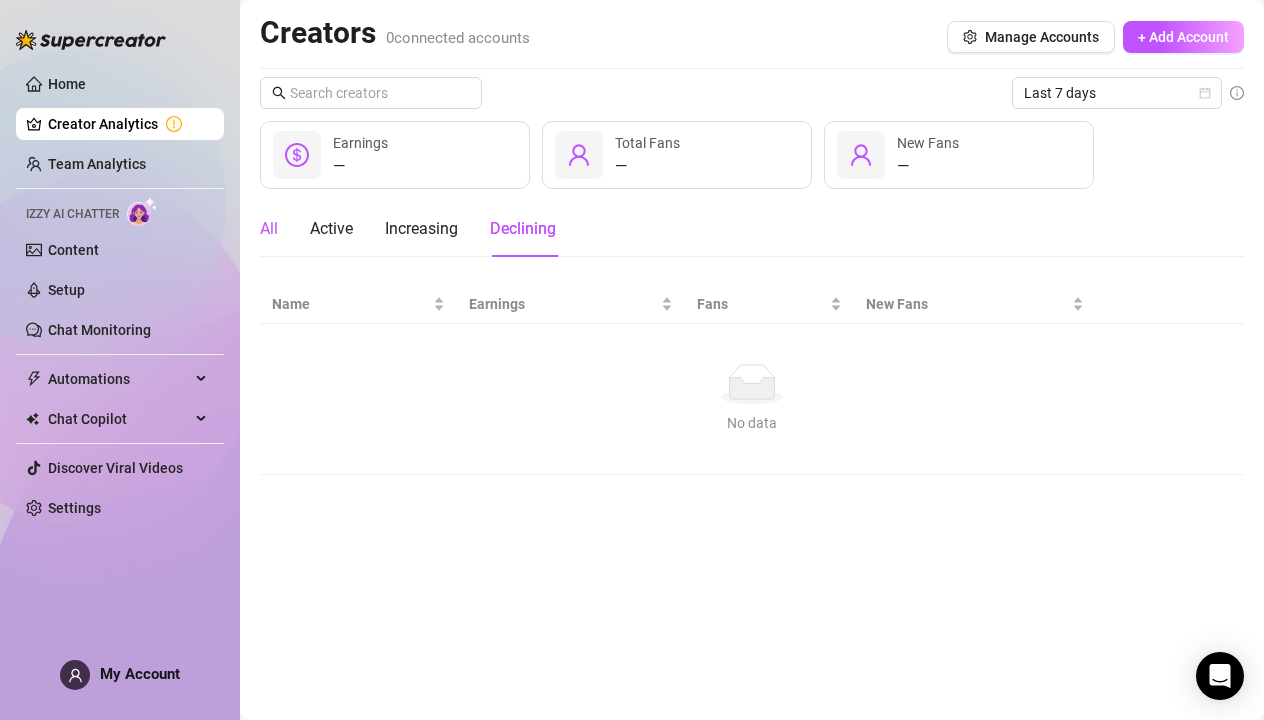 click on "All" at bounding box center [269, 229] 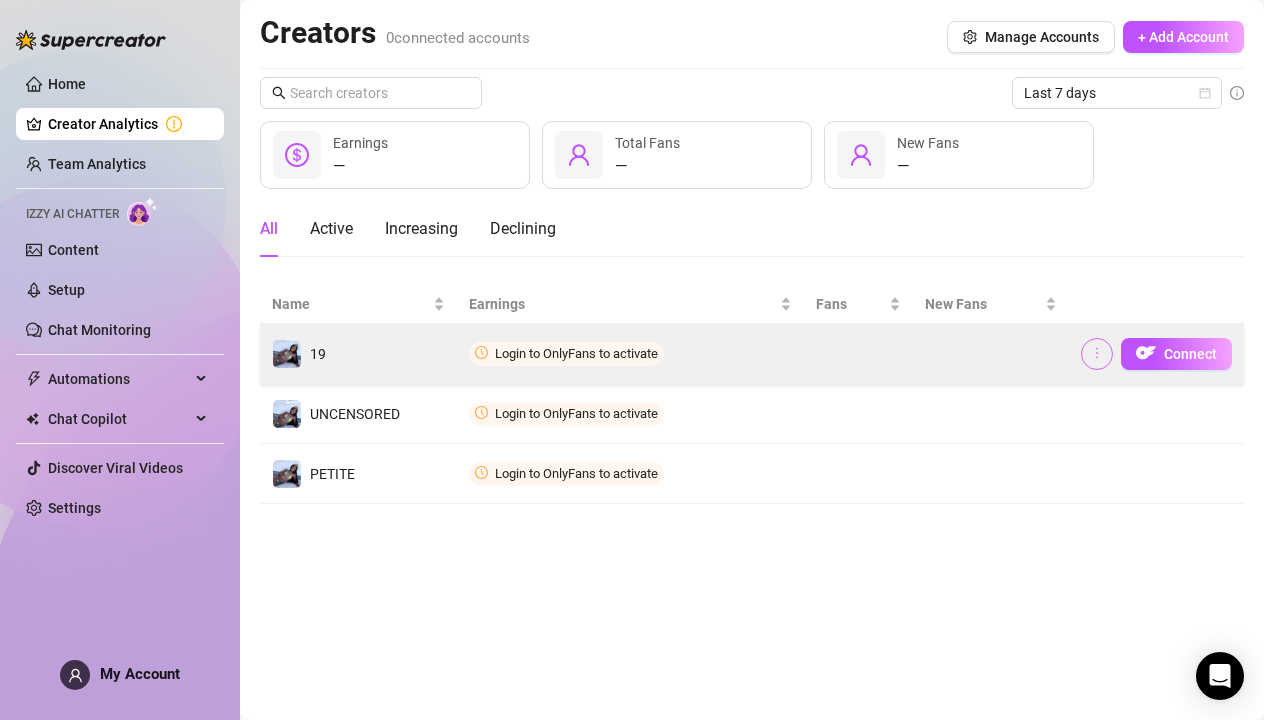 click 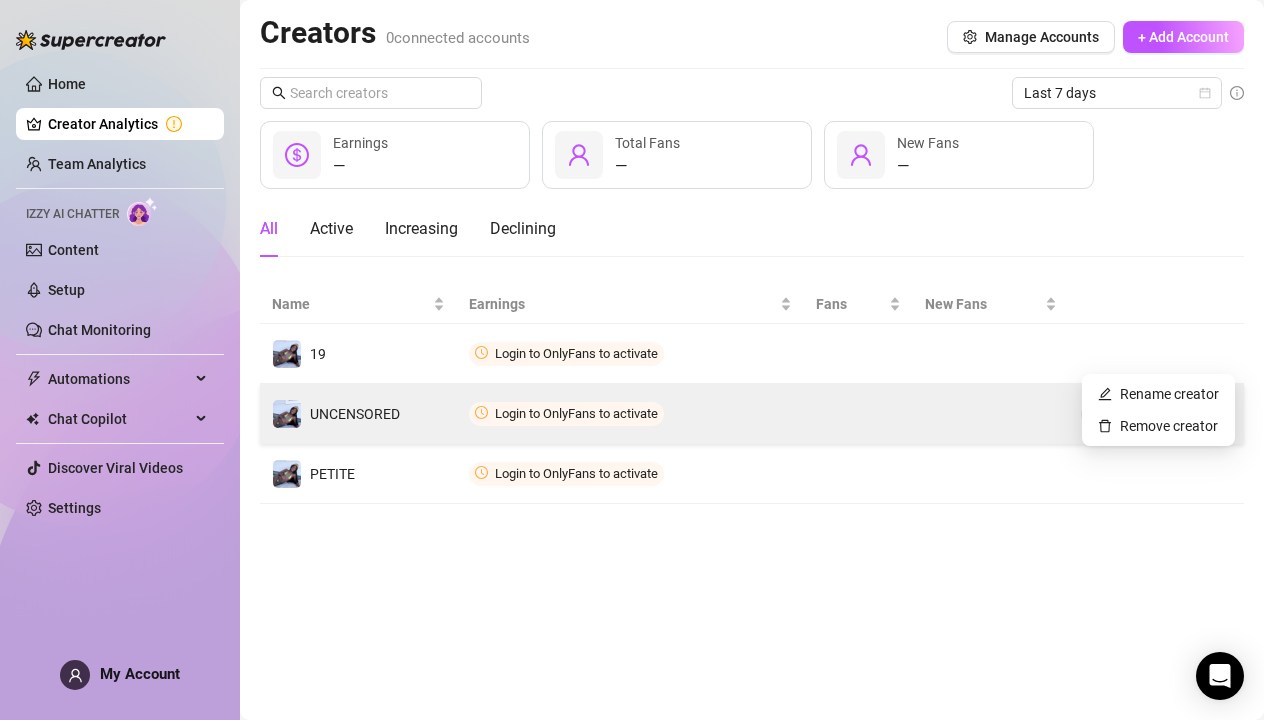 click at bounding box center (991, 414) 